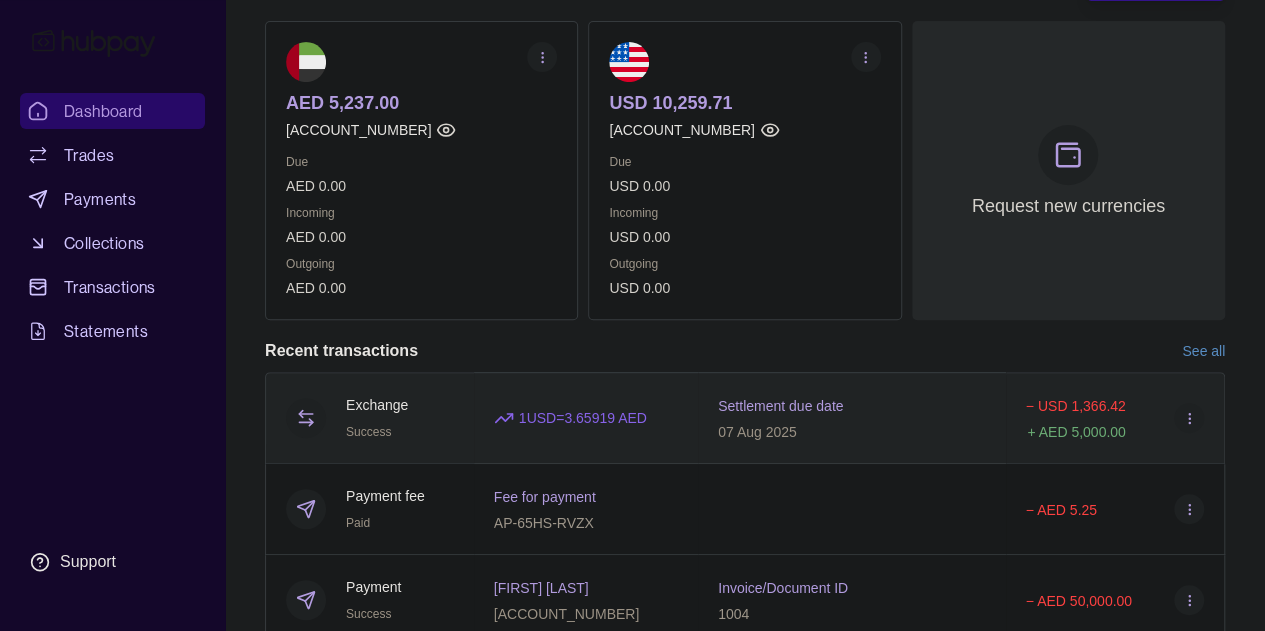 scroll, scrollTop: 100, scrollLeft: 0, axis: vertical 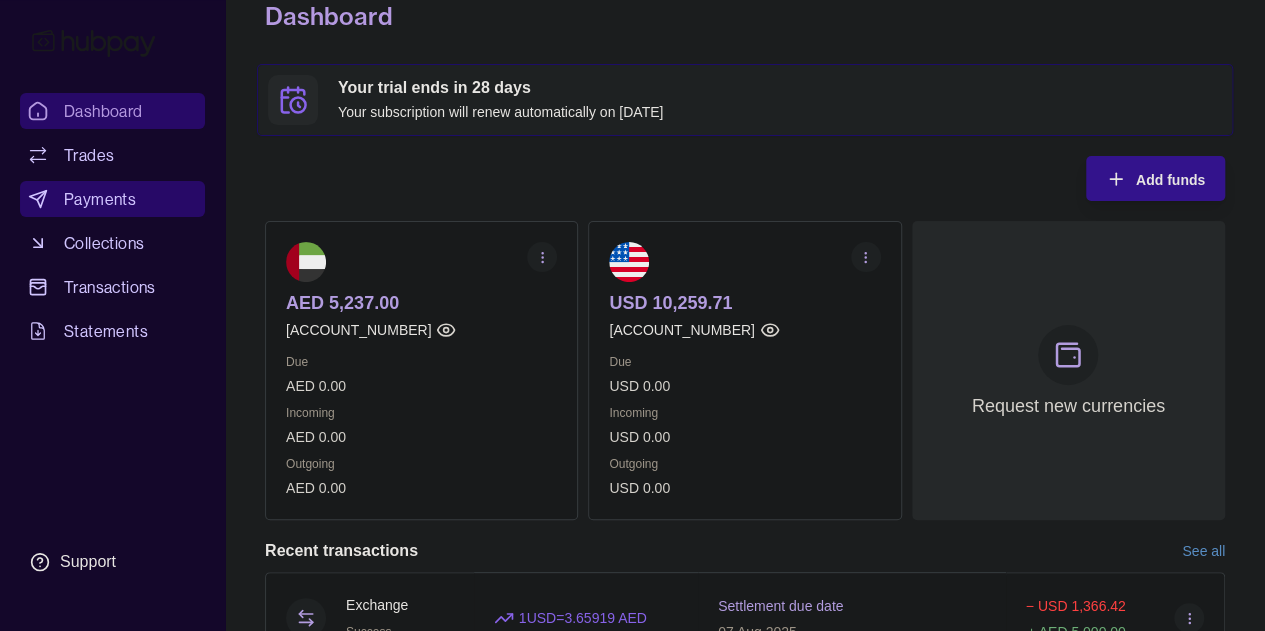 click on "Payments" at bounding box center [112, 199] 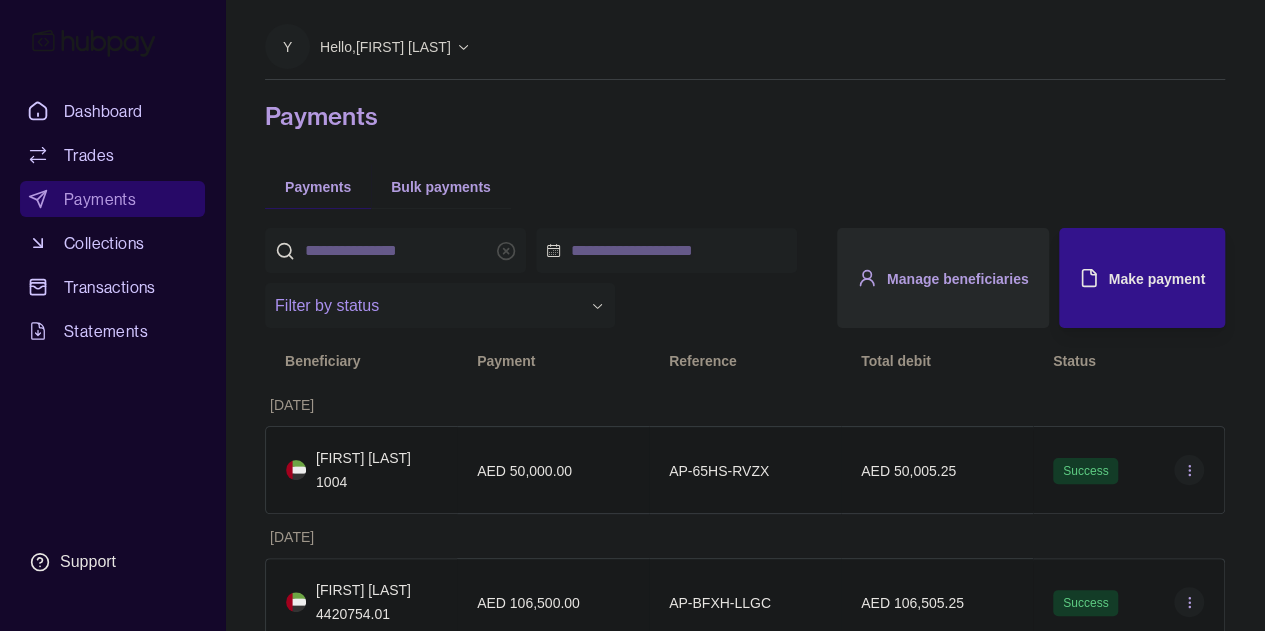 scroll, scrollTop: 100, scrollLeft: 0, axis: vertical 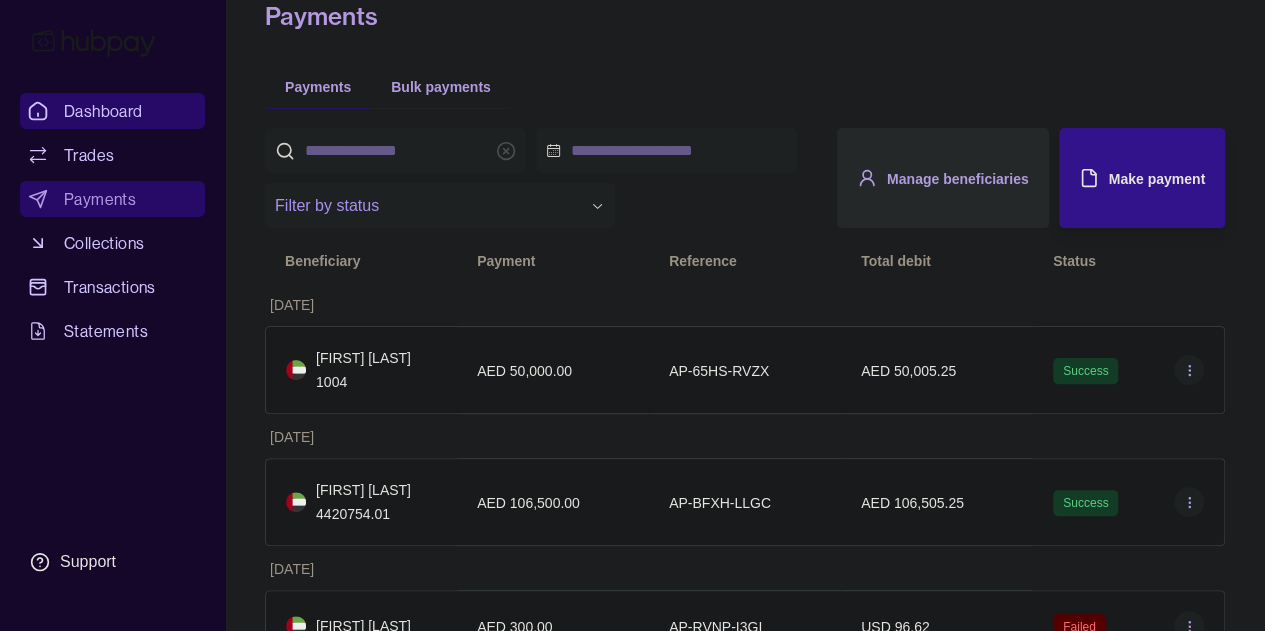 click on "Dashboard" at bounding box center (103, 111) 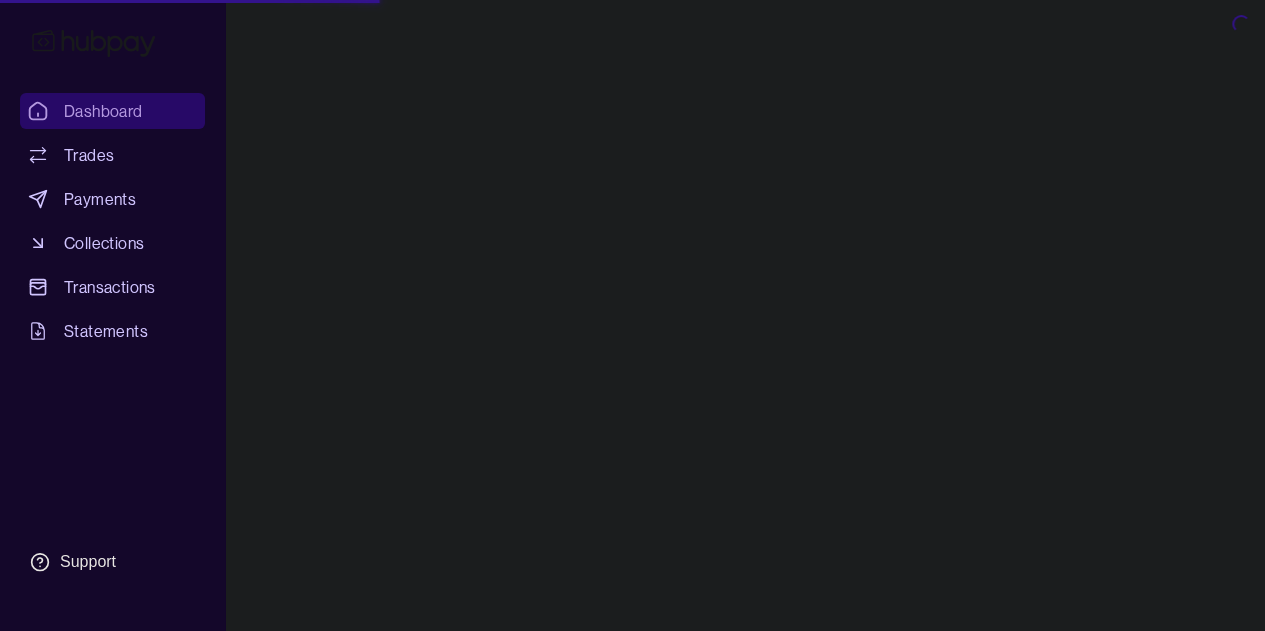 scroll, scrollTop: 0, scrollLeft: 0, axis: both 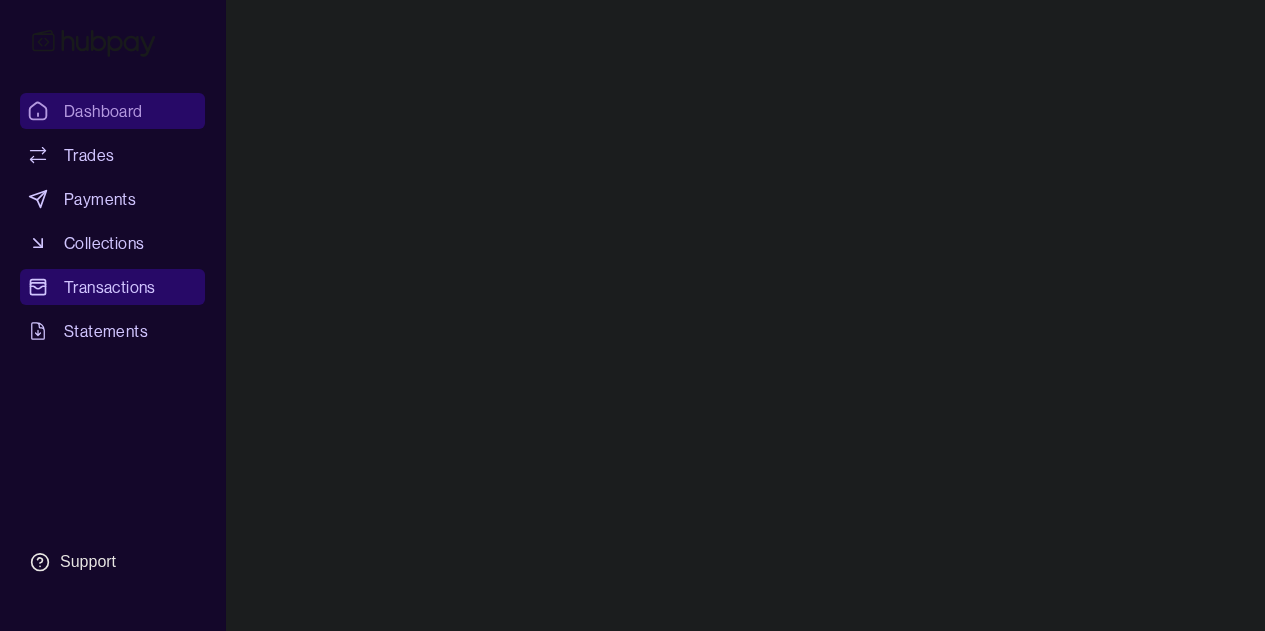 click on "Transactions" at bounding box center (110, 287) 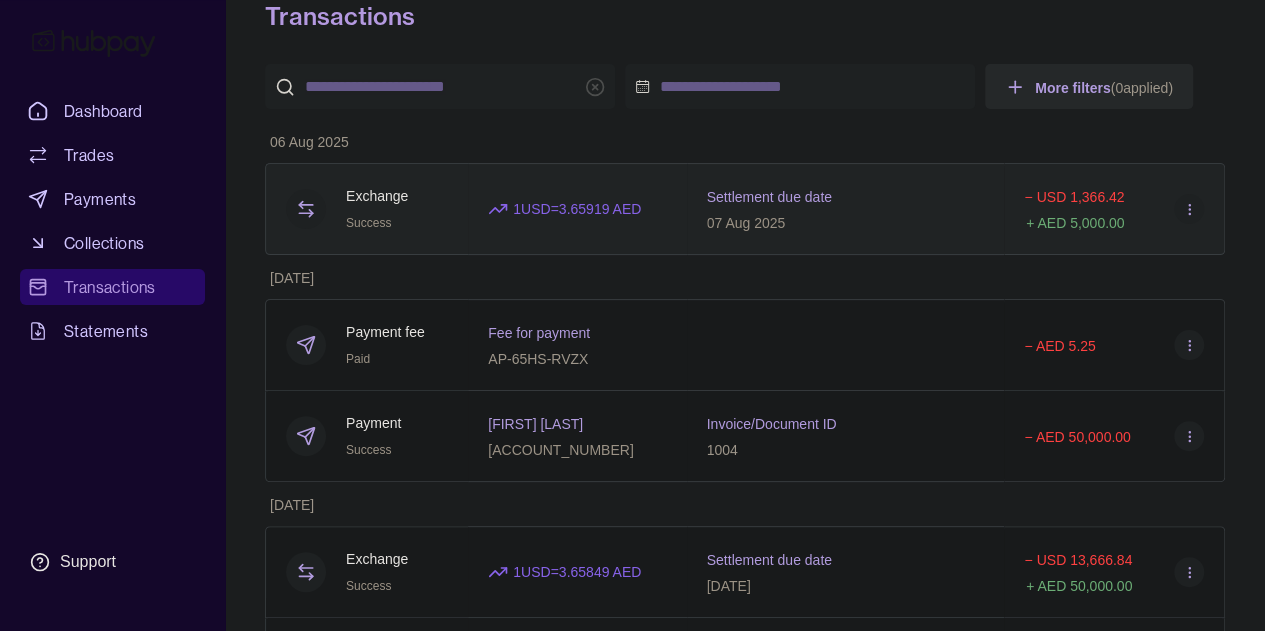scroll, scrollTop: 0, scrollLeft: 0, axis: both 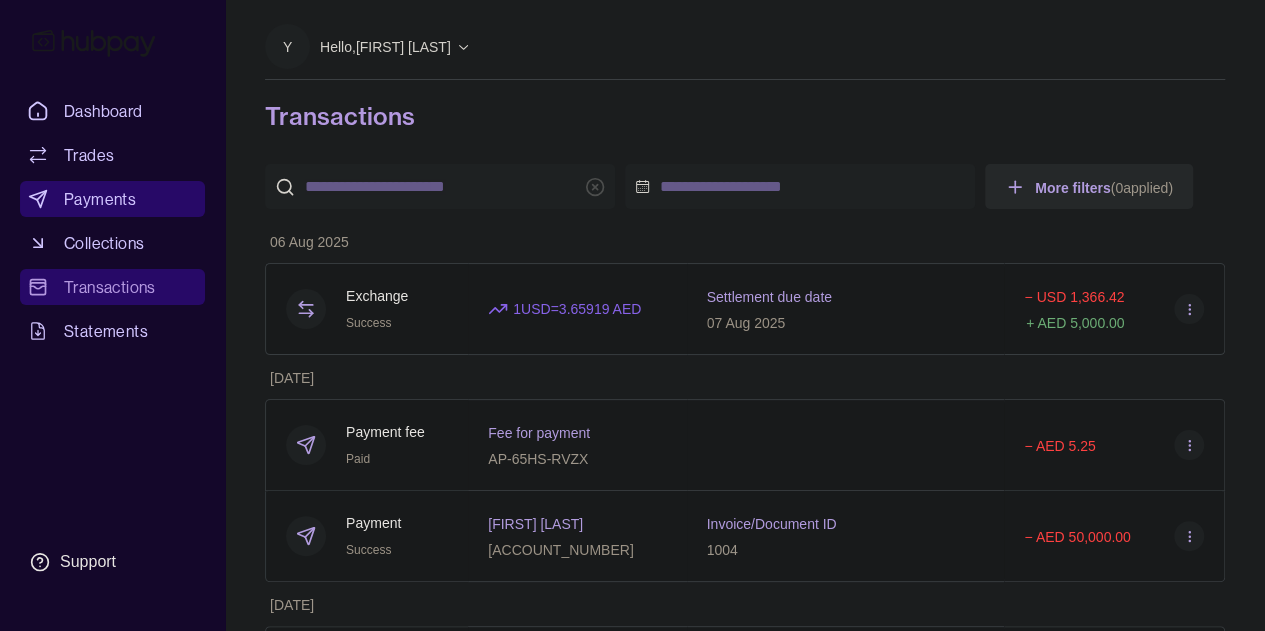 click on "Payments" at bounding box center (100, 199) 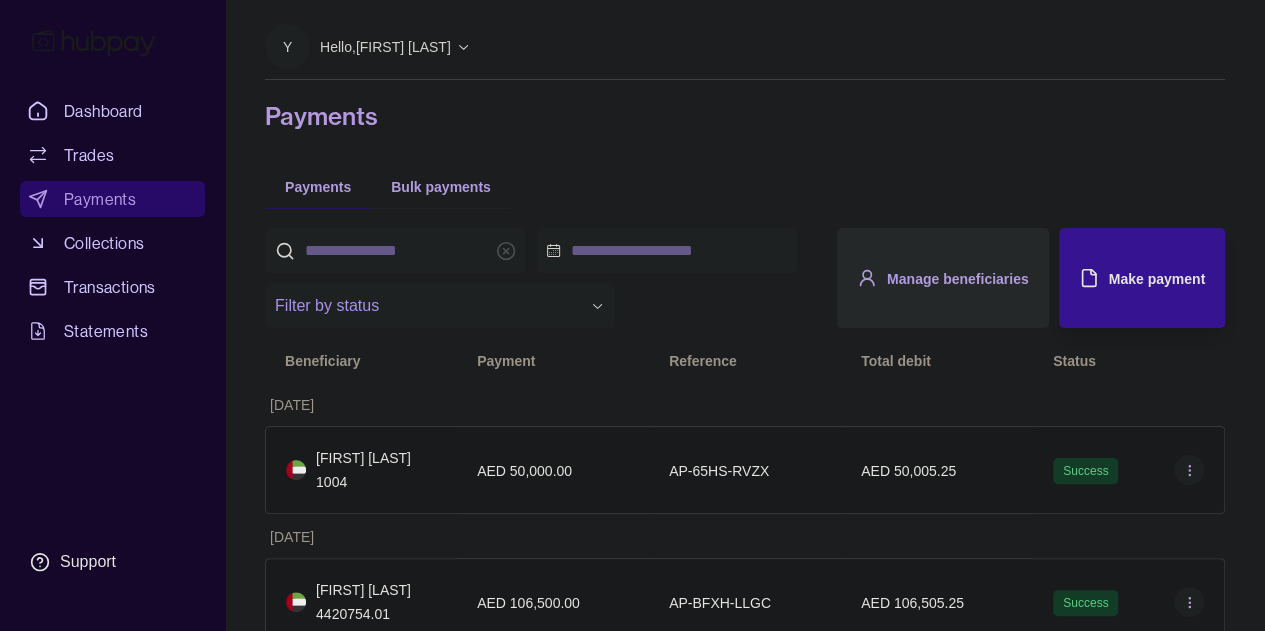 click on "Make payment" at bounding box center [1127, 278] 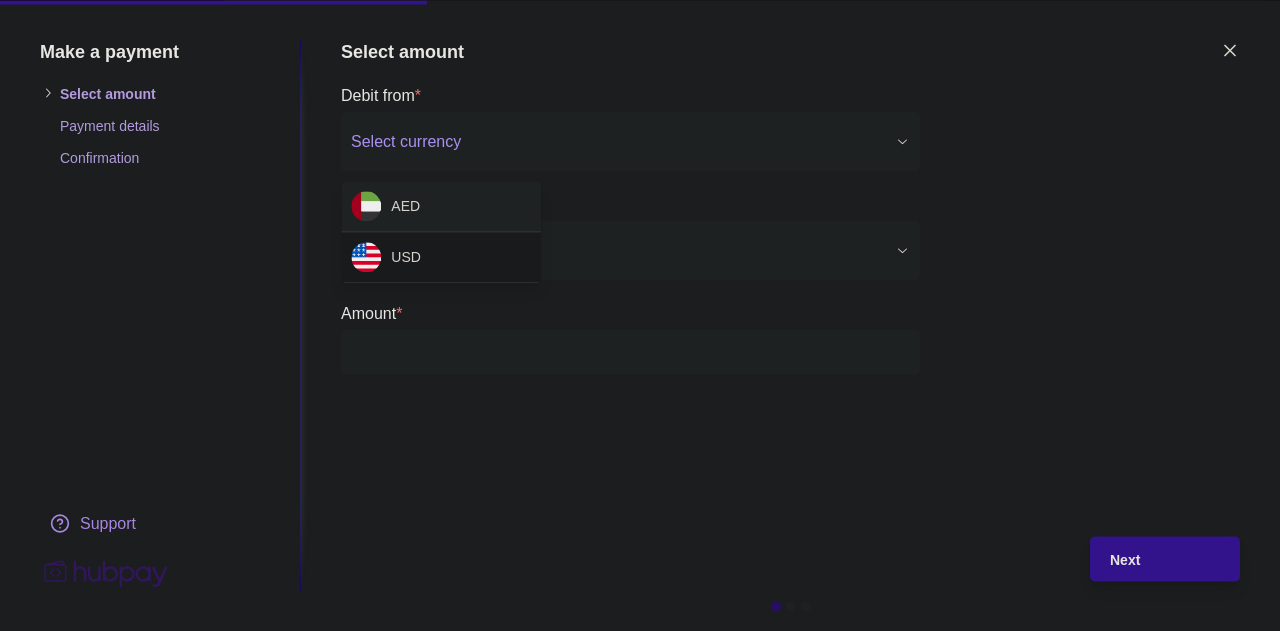 click on "Make a payment Select amount Payment details Confirmation Support Select amount Debit from  * Select currency *** *** Pay to  * Select beneficiary Amount  * Payment method  * Select payment method Fee currency  * Select fee currency Next" at bounding box center (632, 921) 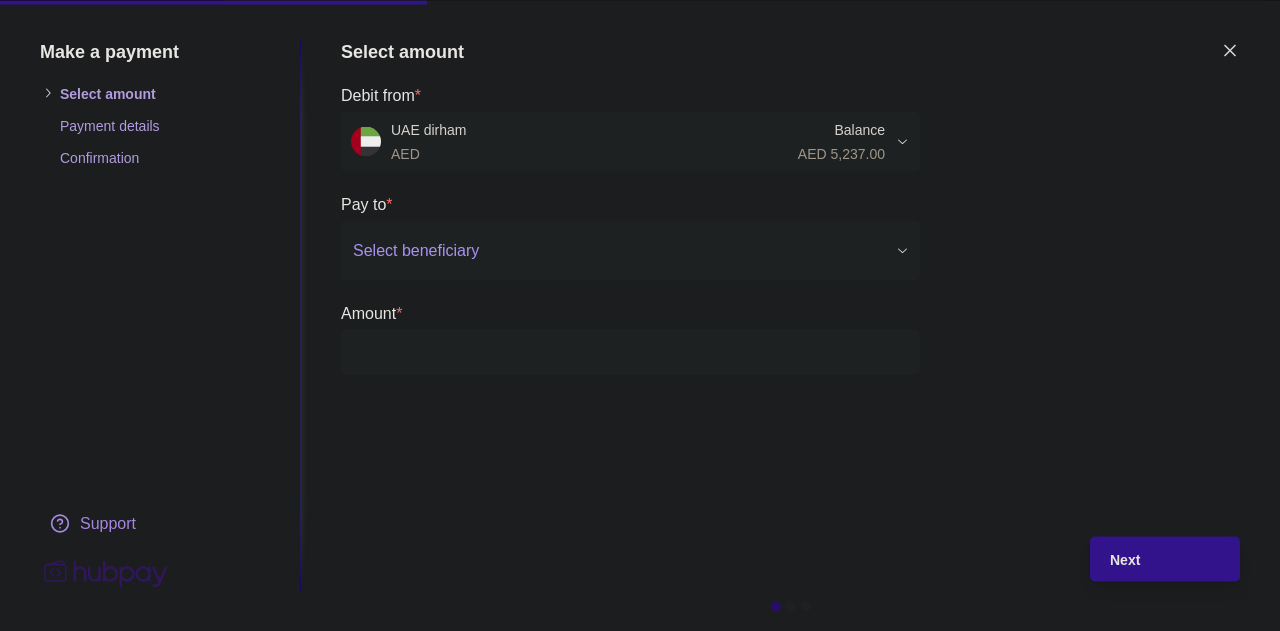 click at bounding box center [618, 250] 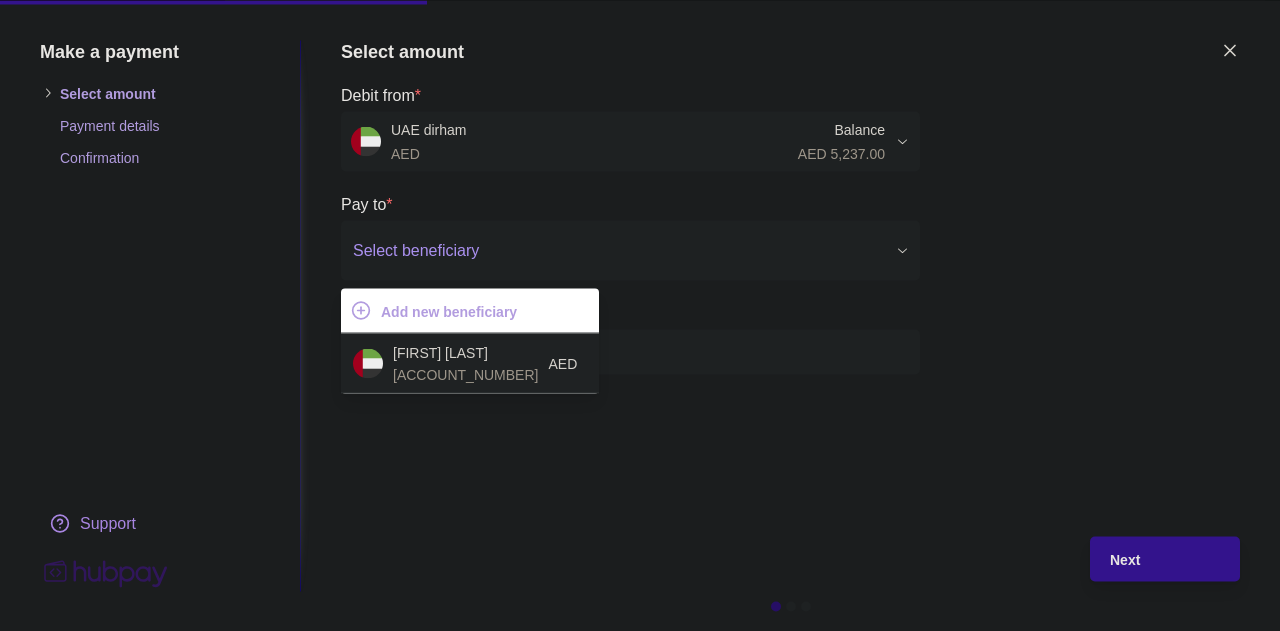 click on "[ACCOUNT_NUMBER]" at bounding box center [465, 374] 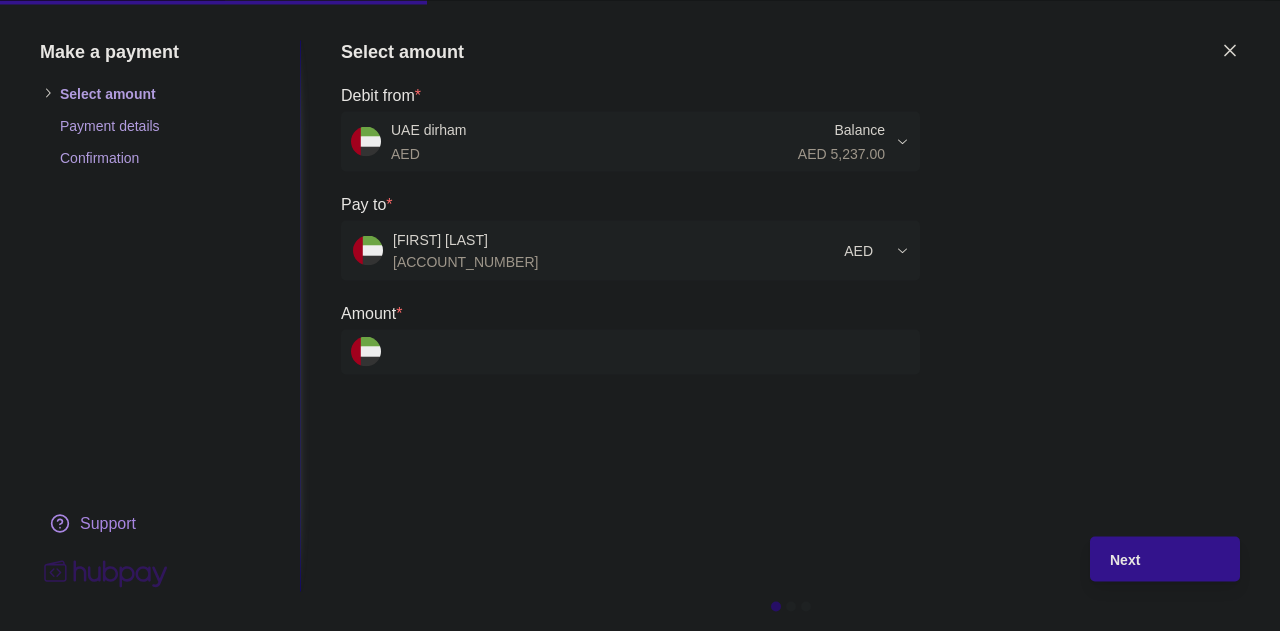 click on "Amount  *" at bounding box center [650, 351] 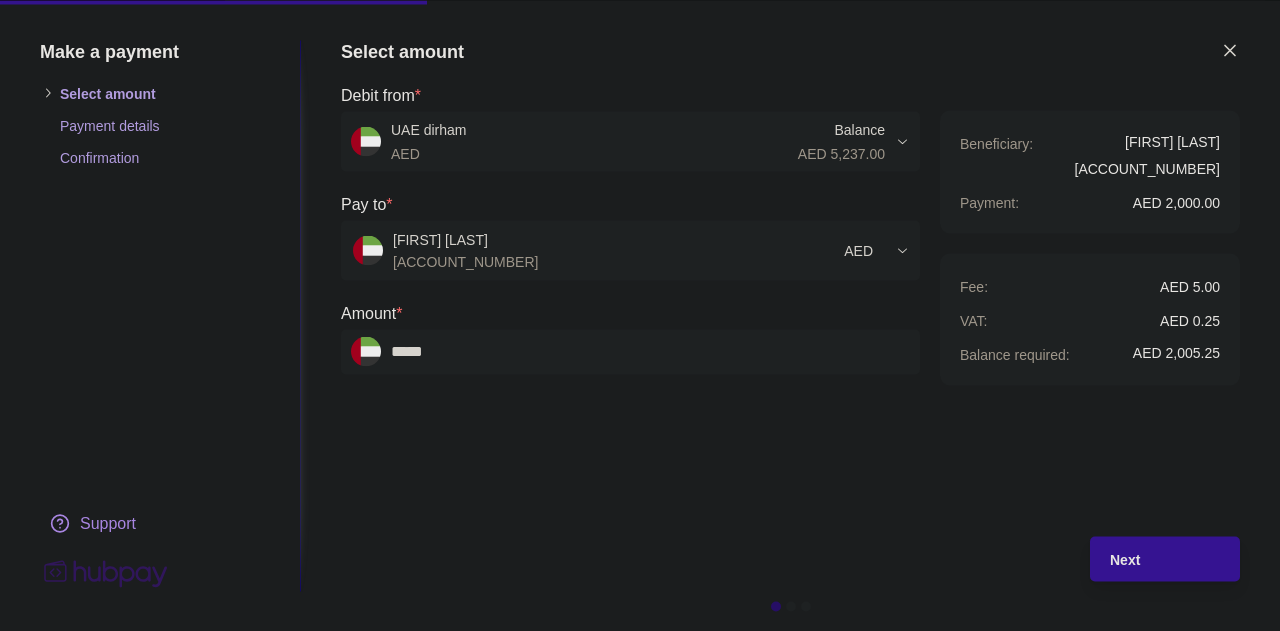type on "*****" 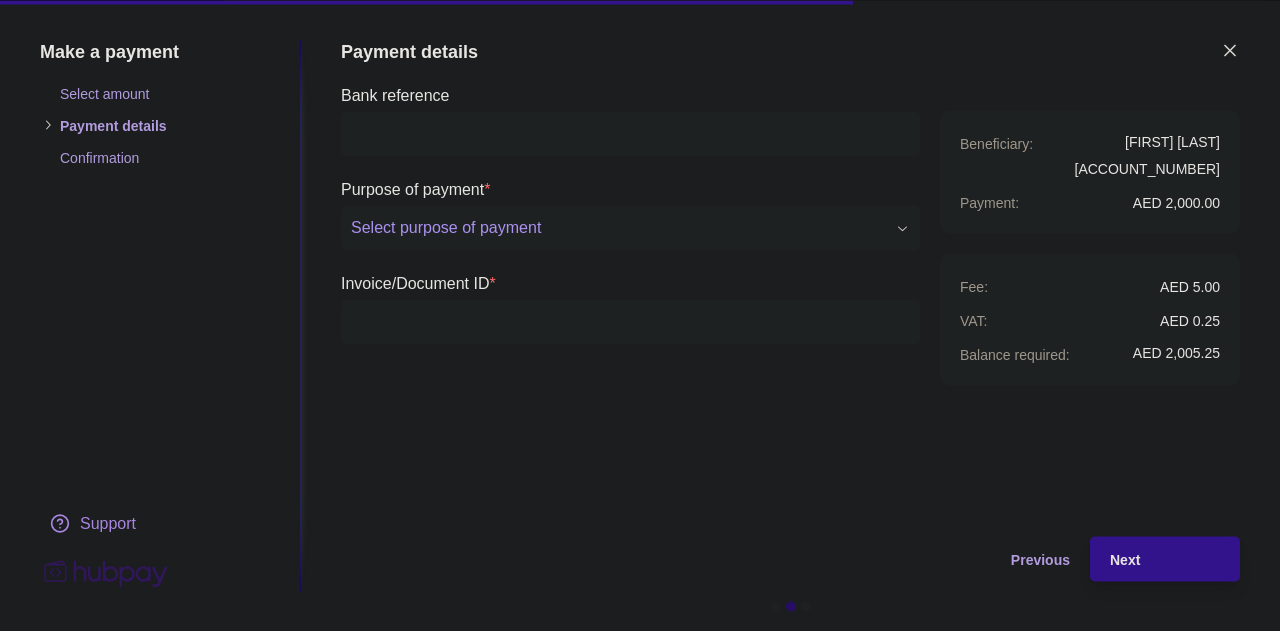 click on "Select purpose of payment" at bounding box center [618, 228] 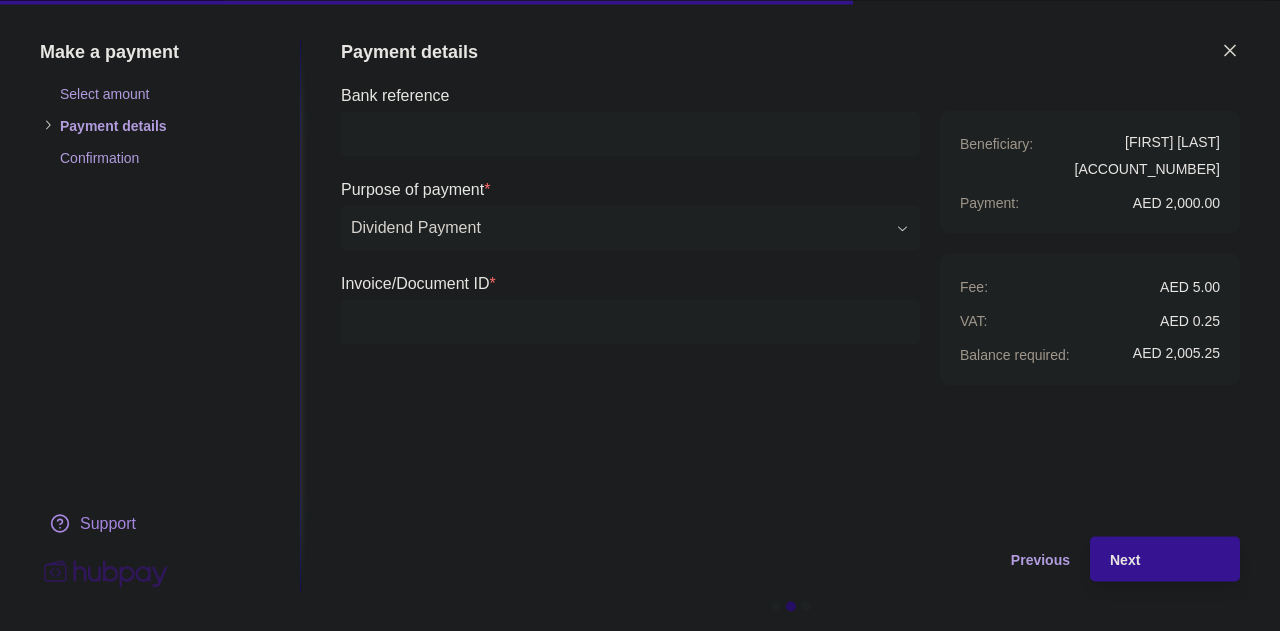 click on "Next" at bounding box center [1150, 558] 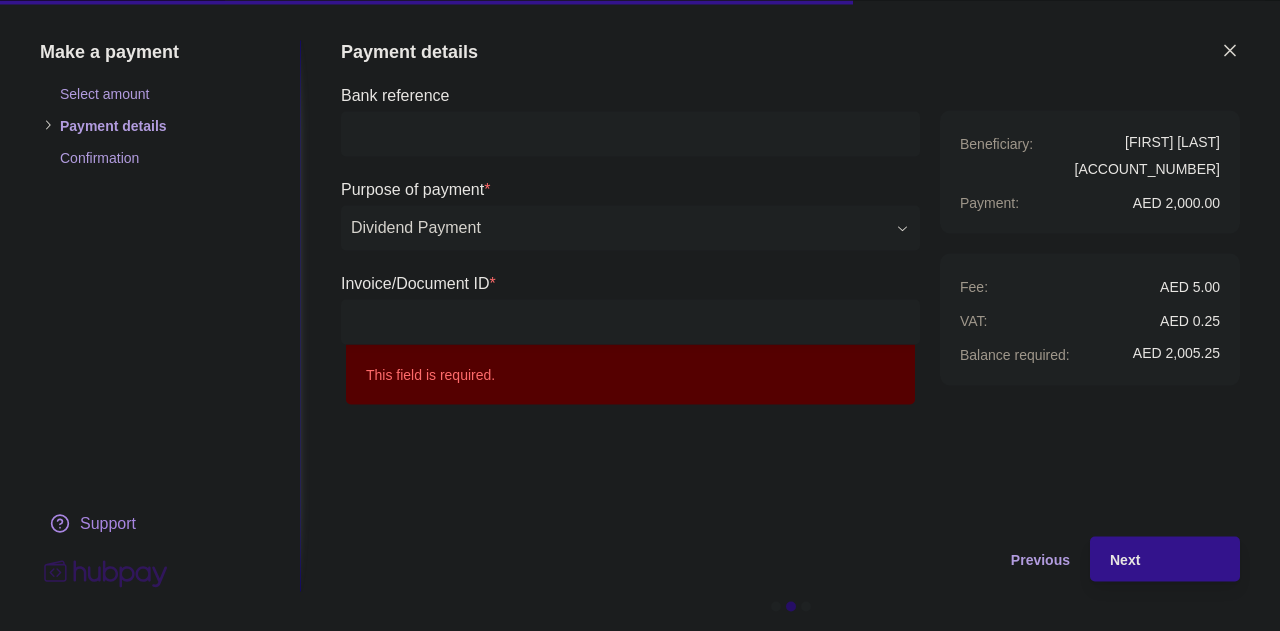 click on "Invoice/Document ID  *" at bounding box center (630, 321) 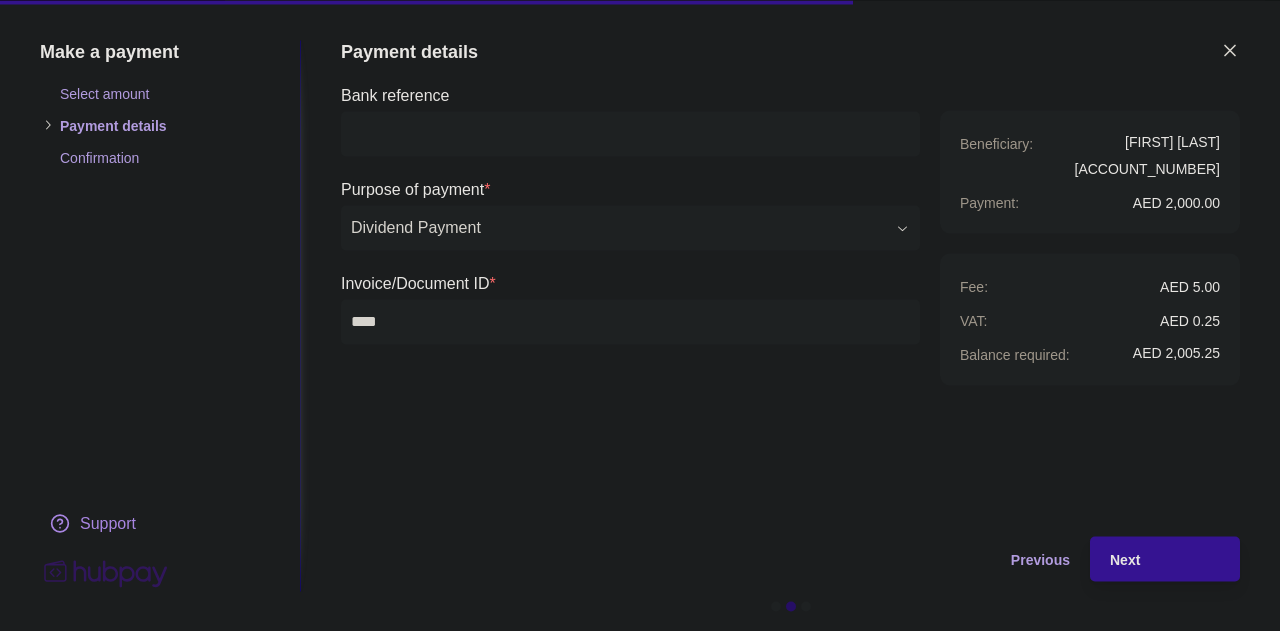 type on "****" 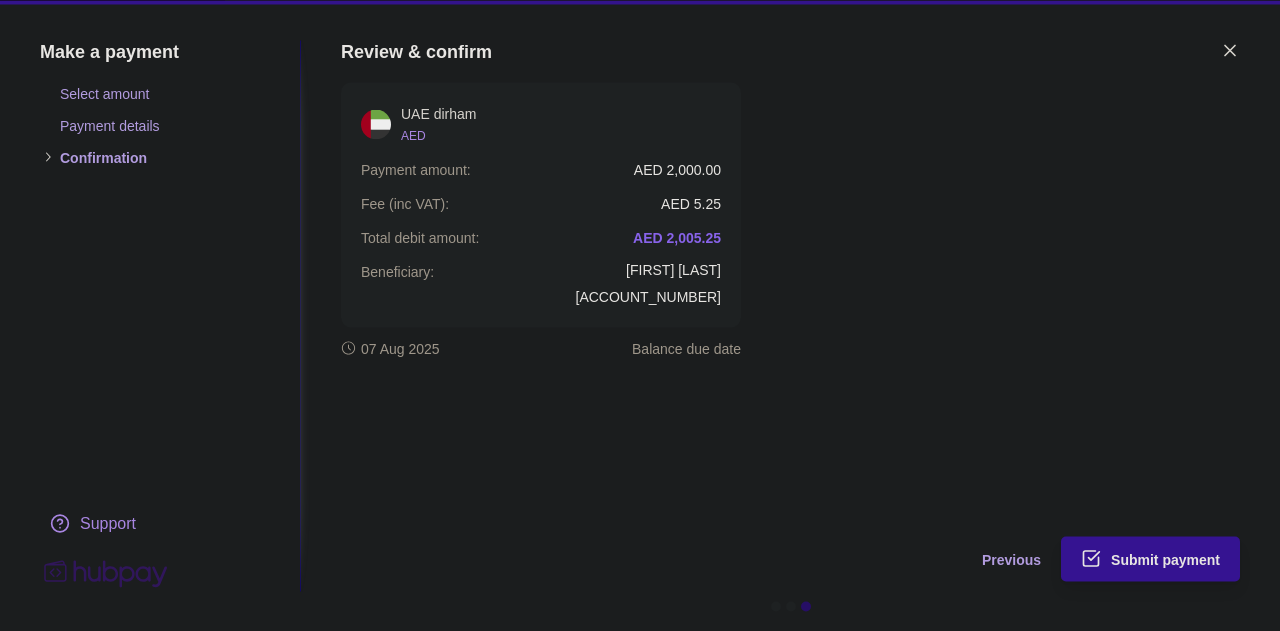 click on "Submit payment" at bounding box center (1165, 560) 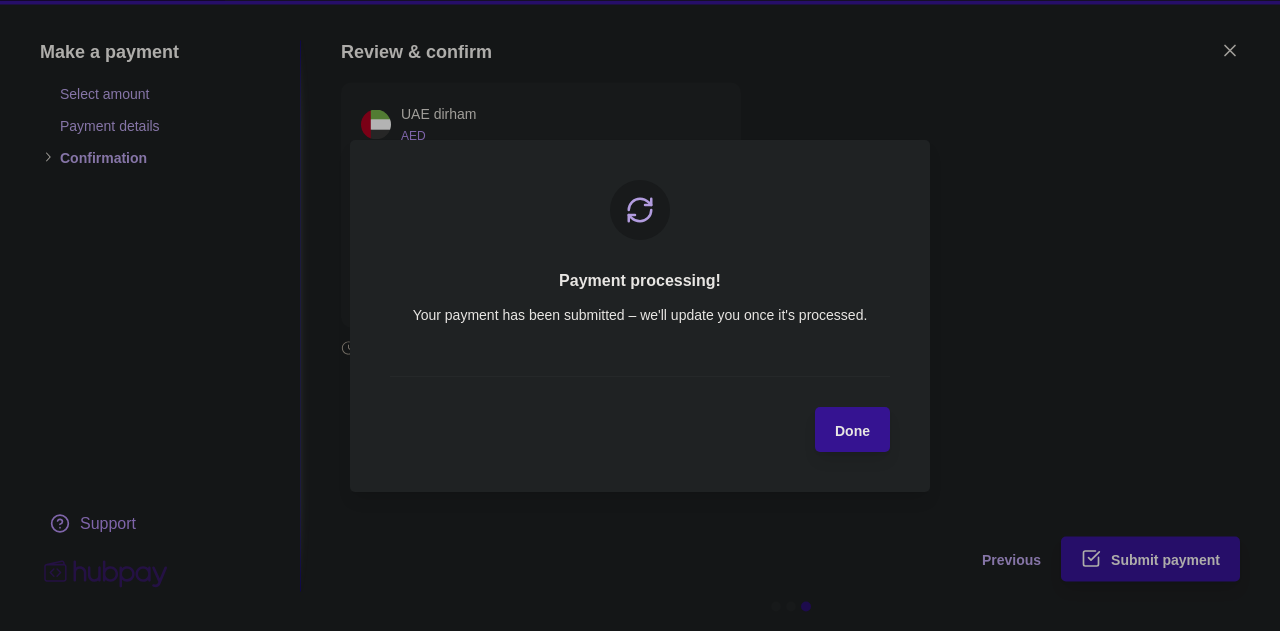 click on "Done" at bounding box center (852, 429) 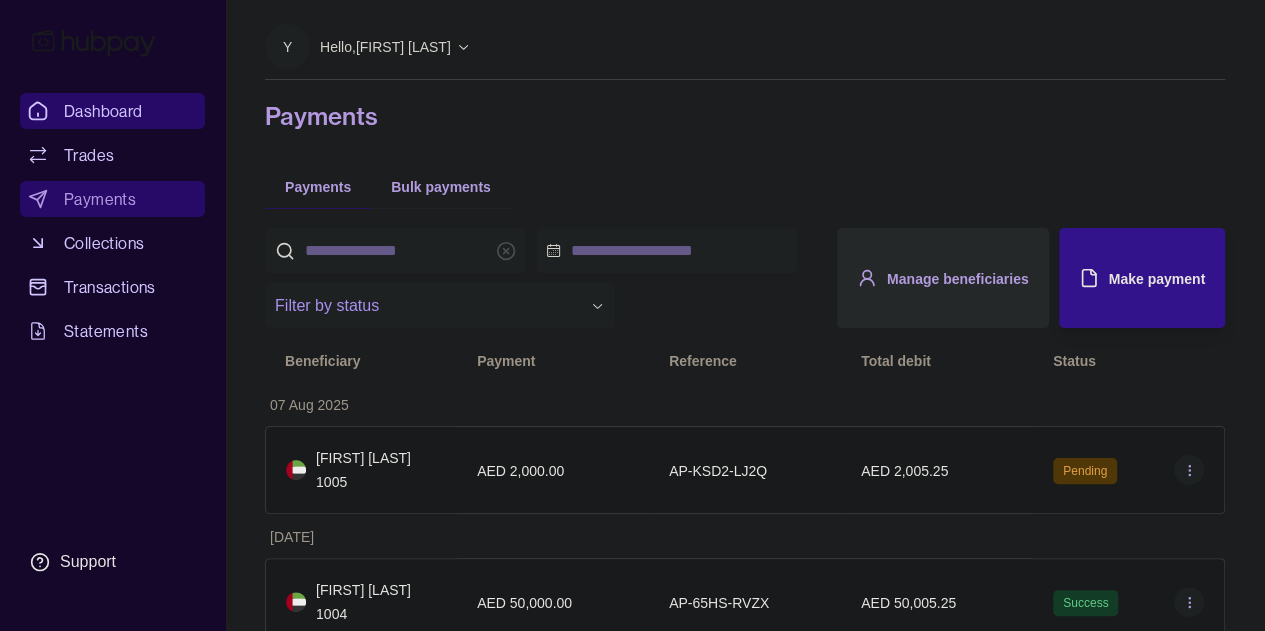 click on "Dashboard" at bounding box center [103, 111] 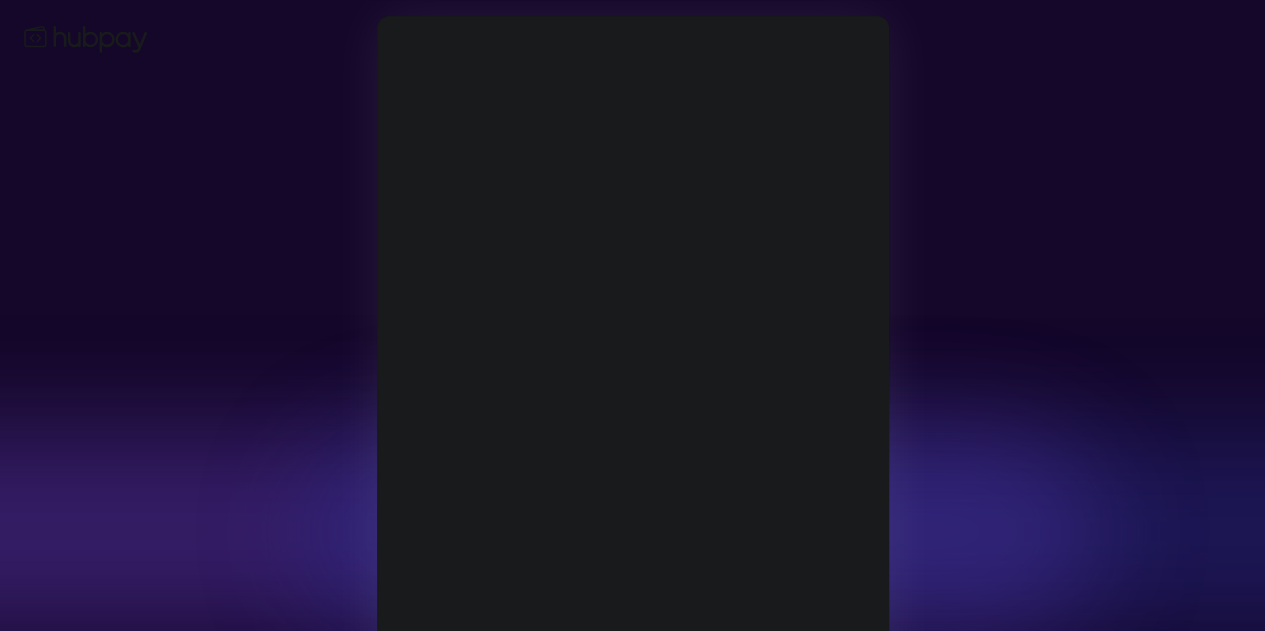 type on "**********" 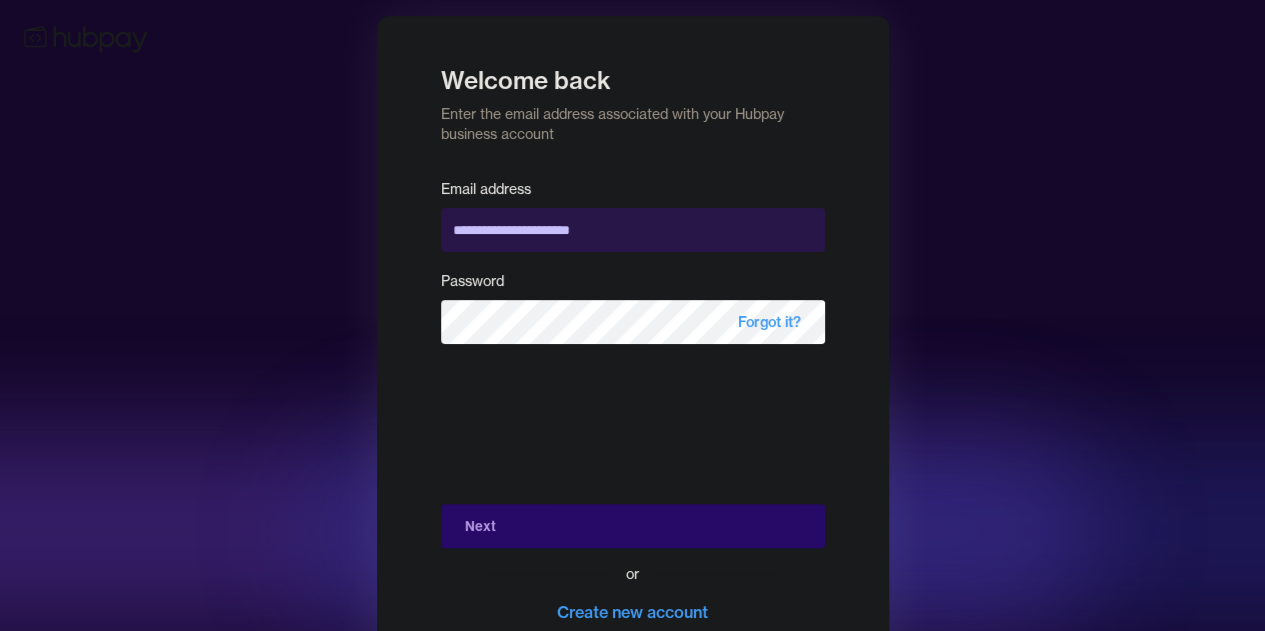 click on "Next" at bounding box center [633, 526] 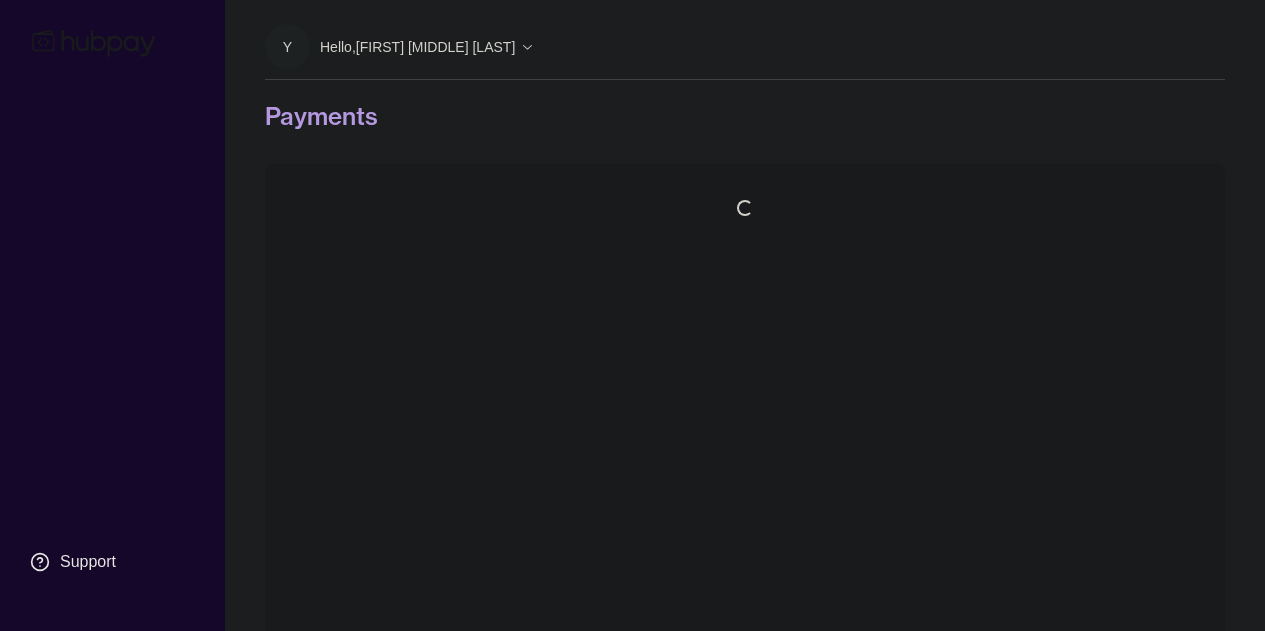 scroll, scrollTop: 0, scrollLeft: 0, axis: both 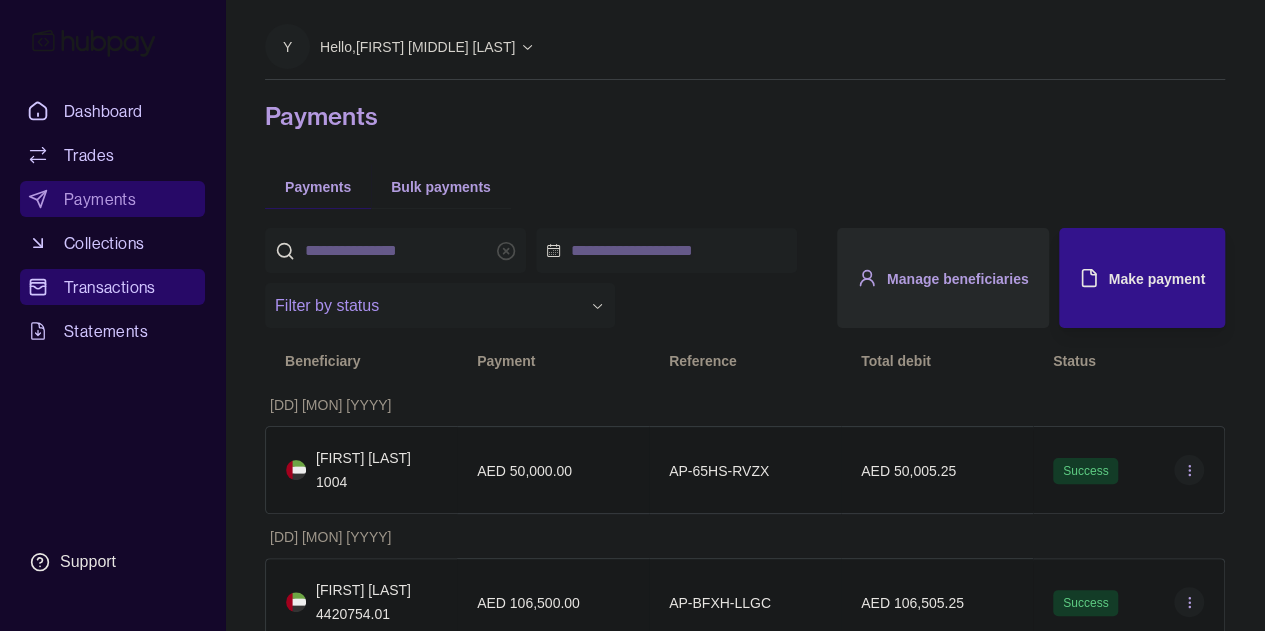 click on "Transactions" at bounding box center [110, 287] 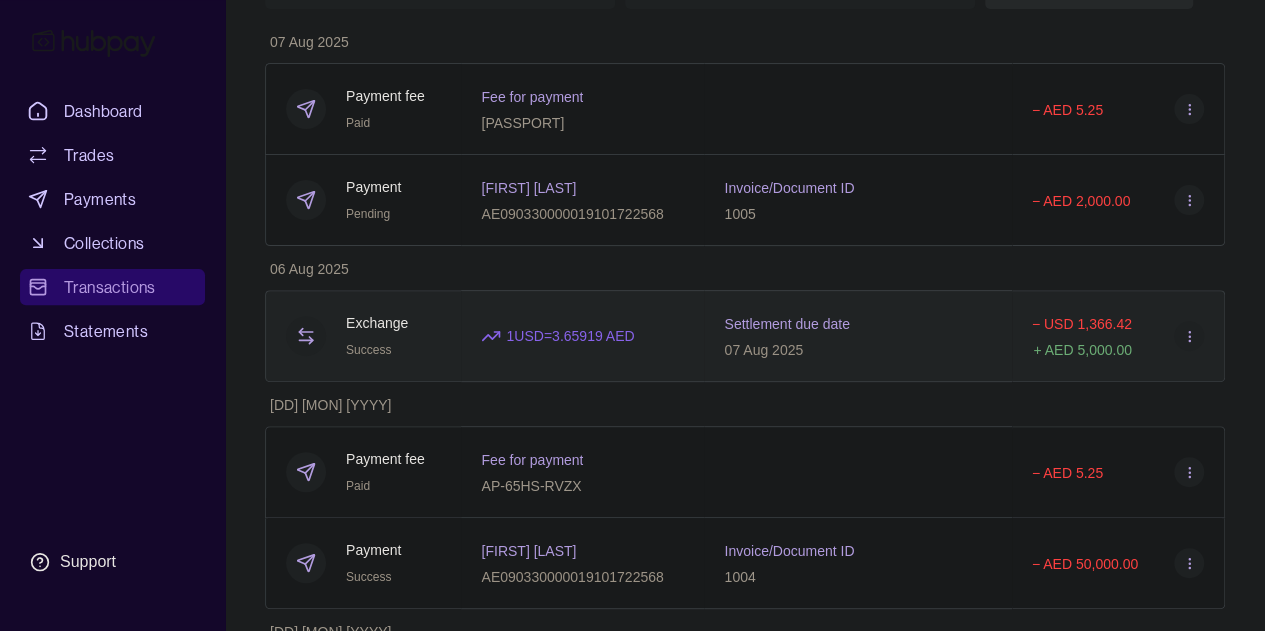 scroll, scrollTop: 0, scrollLeft: 0, axis: both 